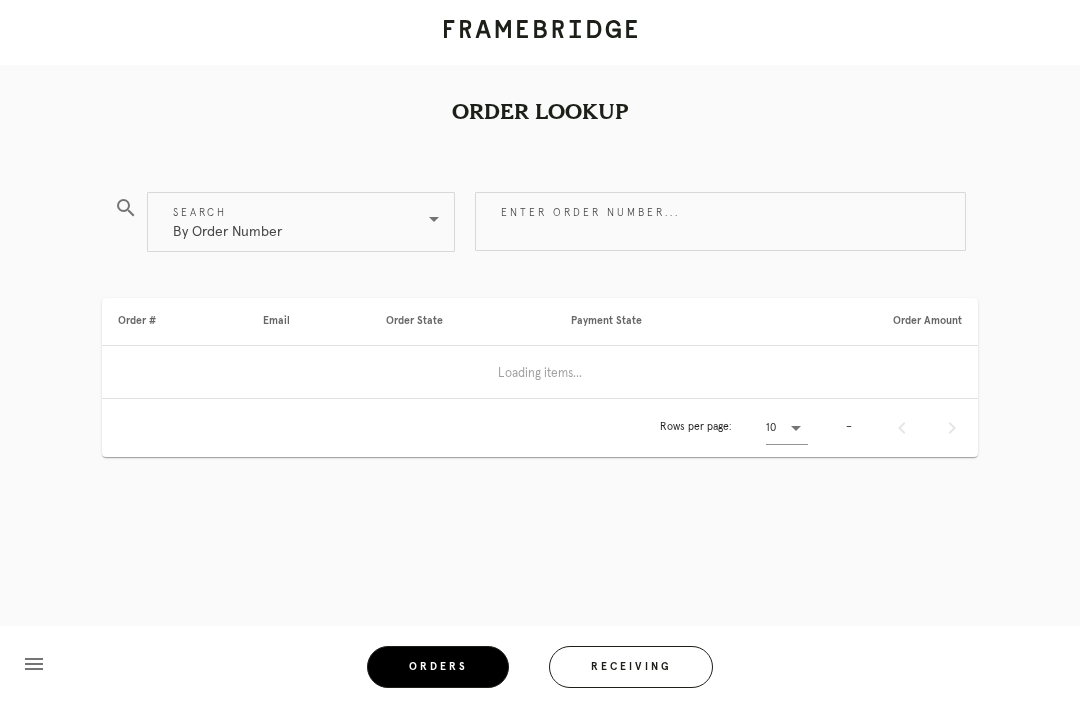 scroll, scrollTop: 0, scrollLeft: 0, axis: both 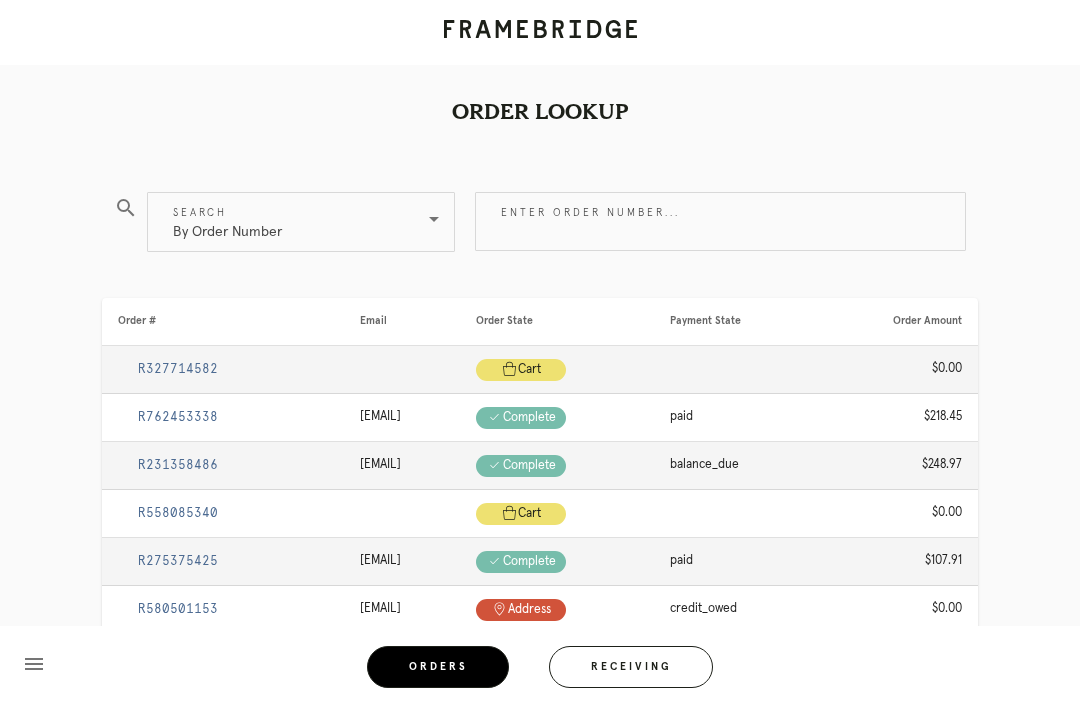 click on "Enter order number..." at bounding box center [720, 221] 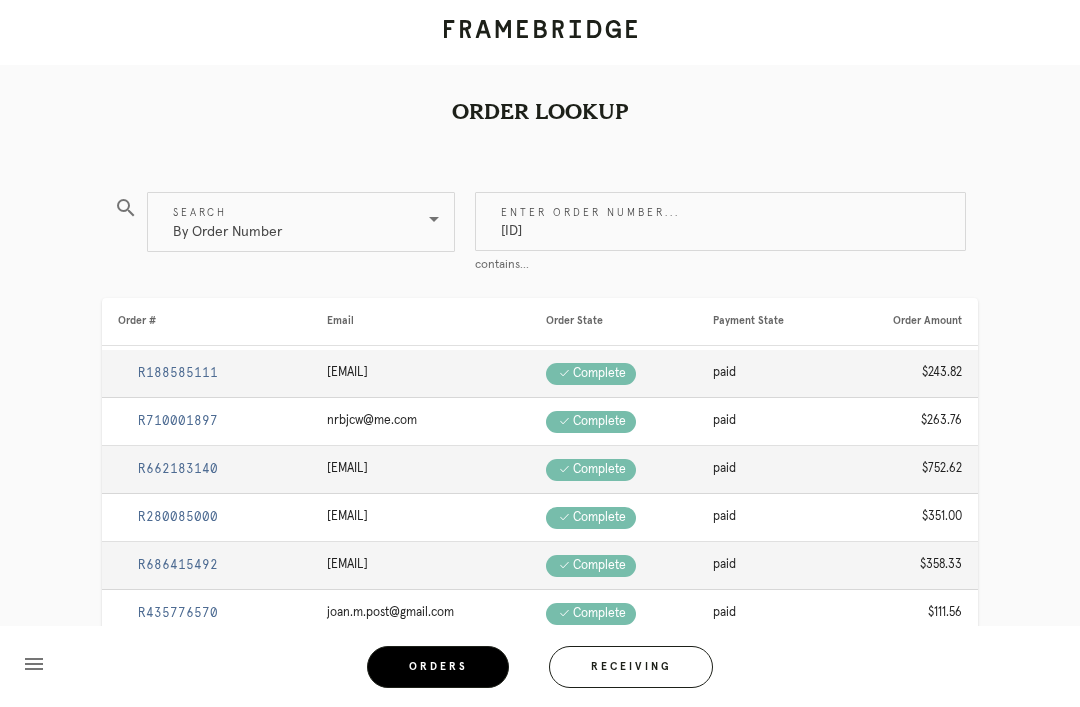 type on "[ID]" 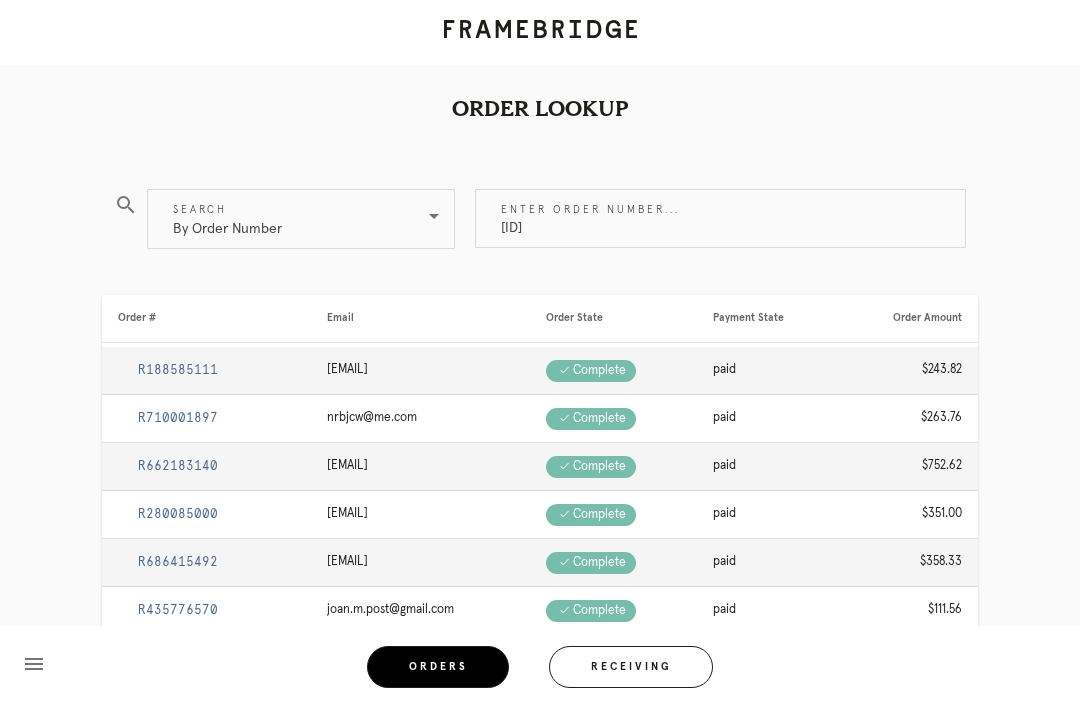 scroll, scrollTop: 6, scrollLeft: 0, axis: vertical 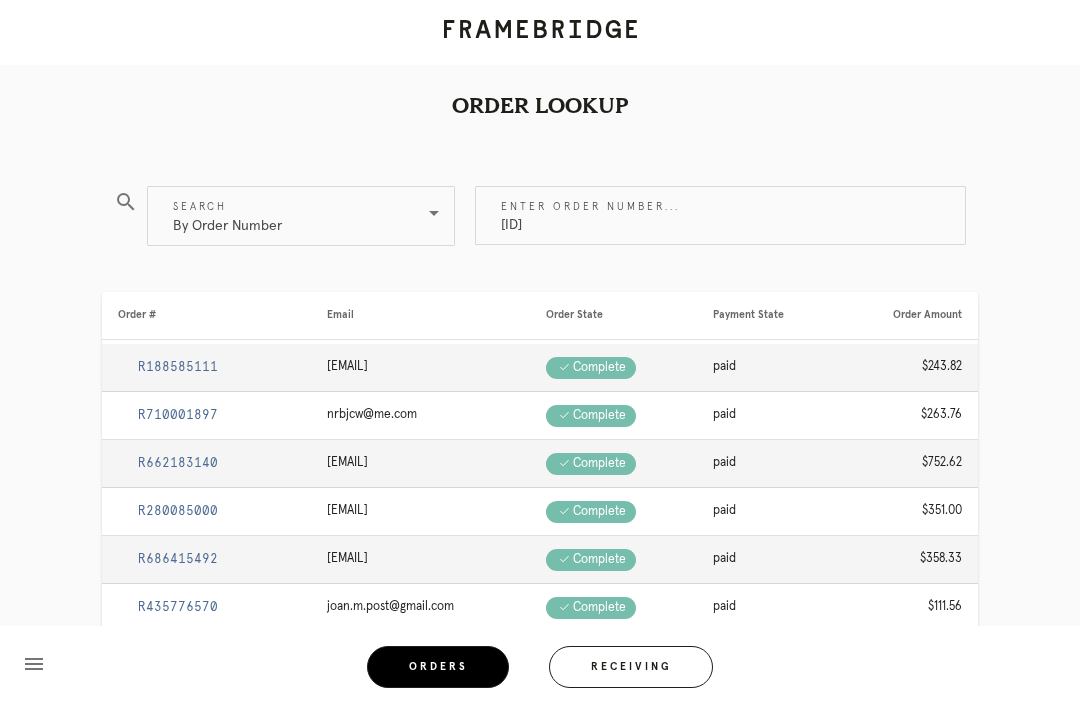 click on "[ID]" at bounding box center (720, 215) 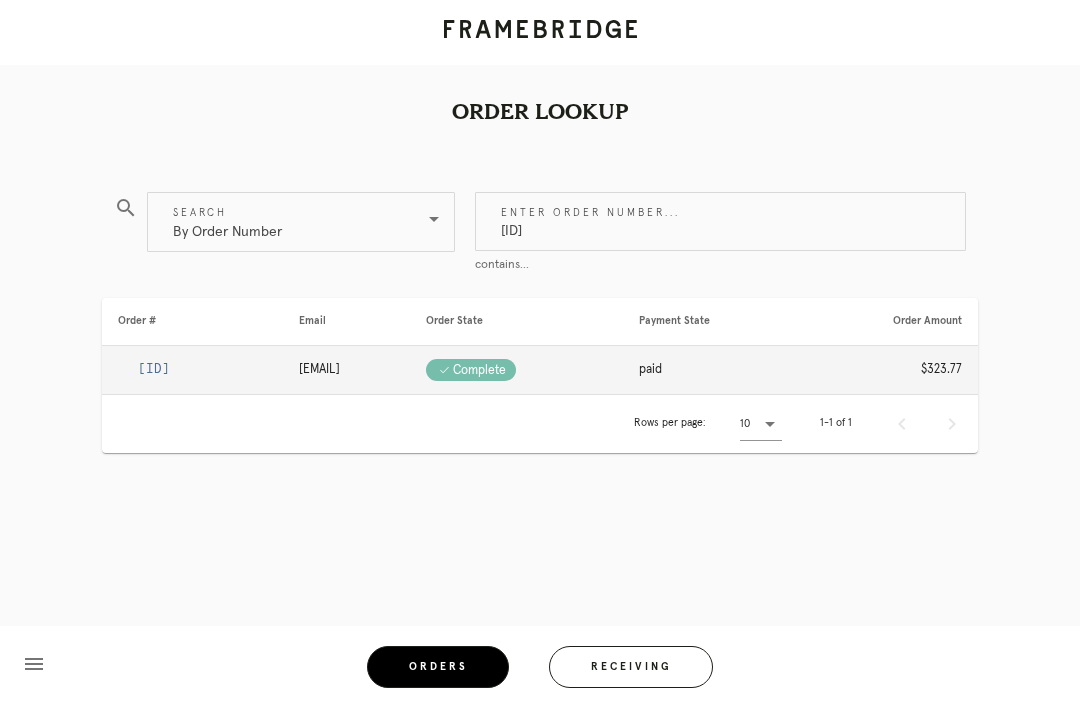 click on "[ID]" at bounding box center (154, 369) 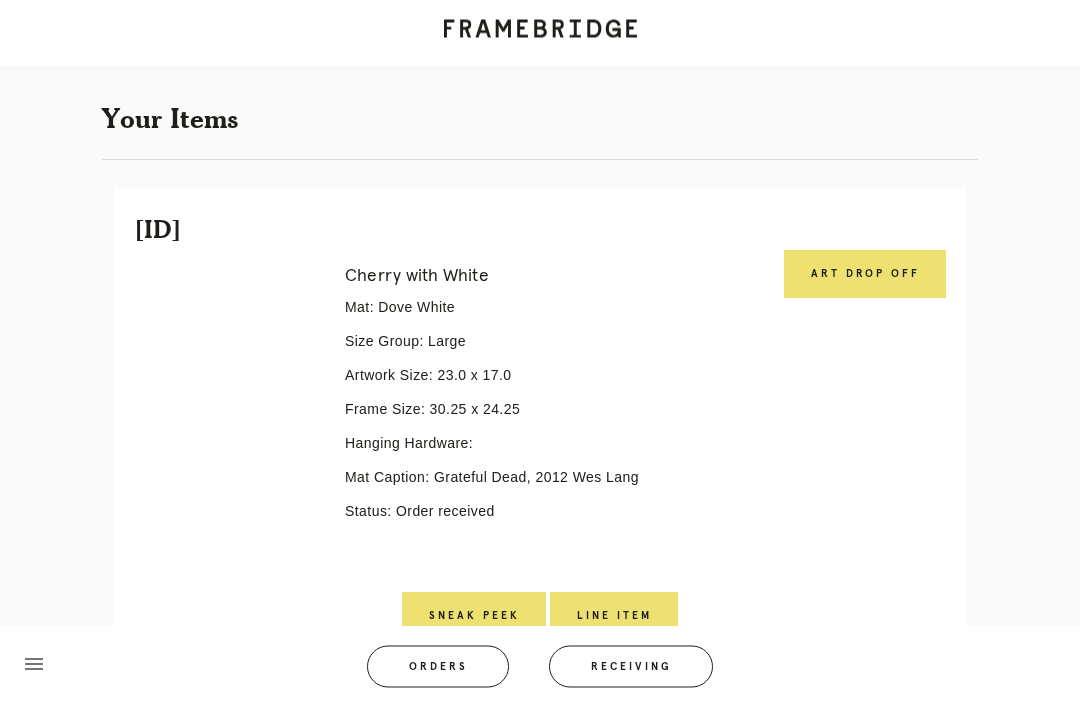scroll, scrollTop: 360, scrollLeft: 0, axis: vertical 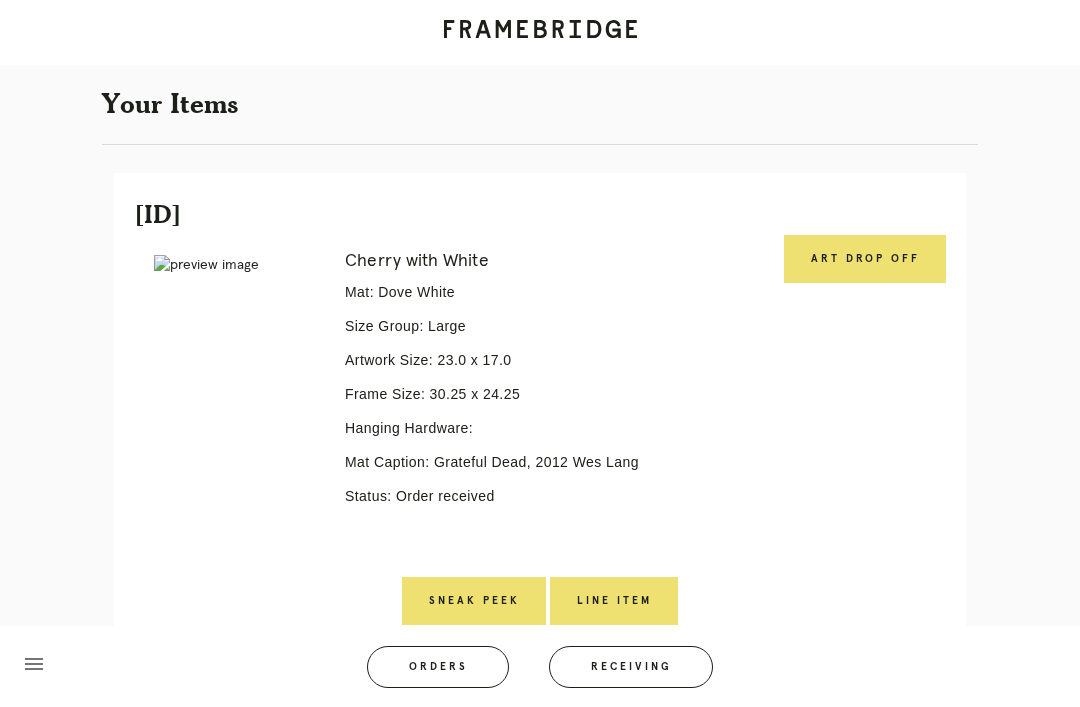 click on "Art drop off" at bounding box center [865, 259] 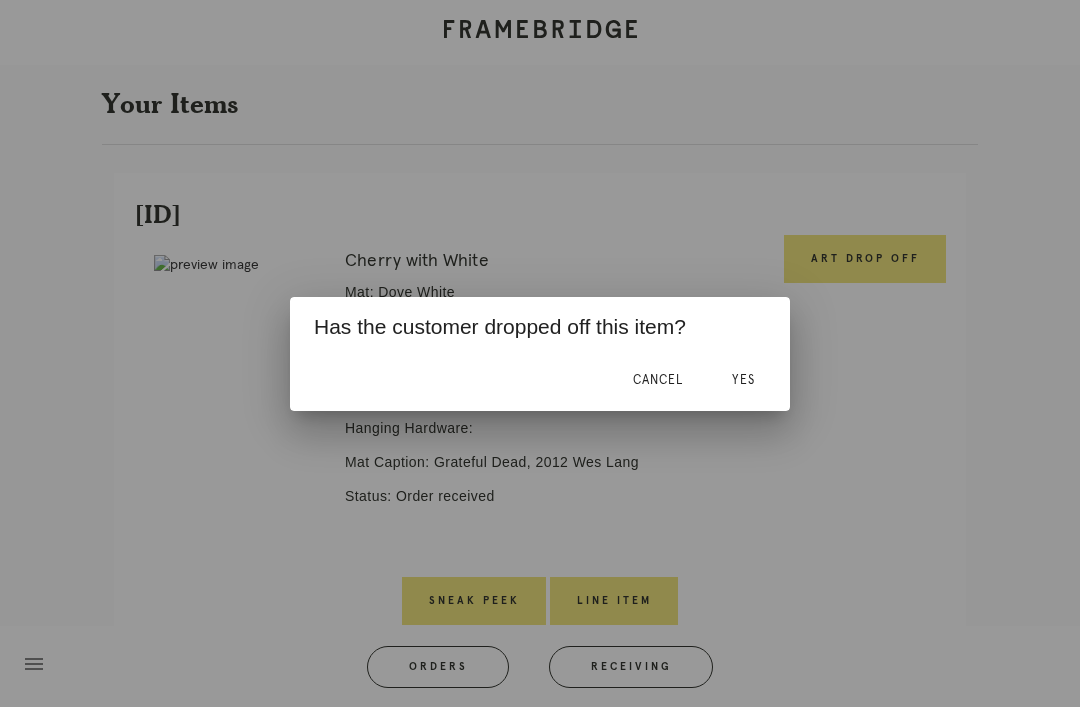click on "Yes" at bounding box center (743, 380) 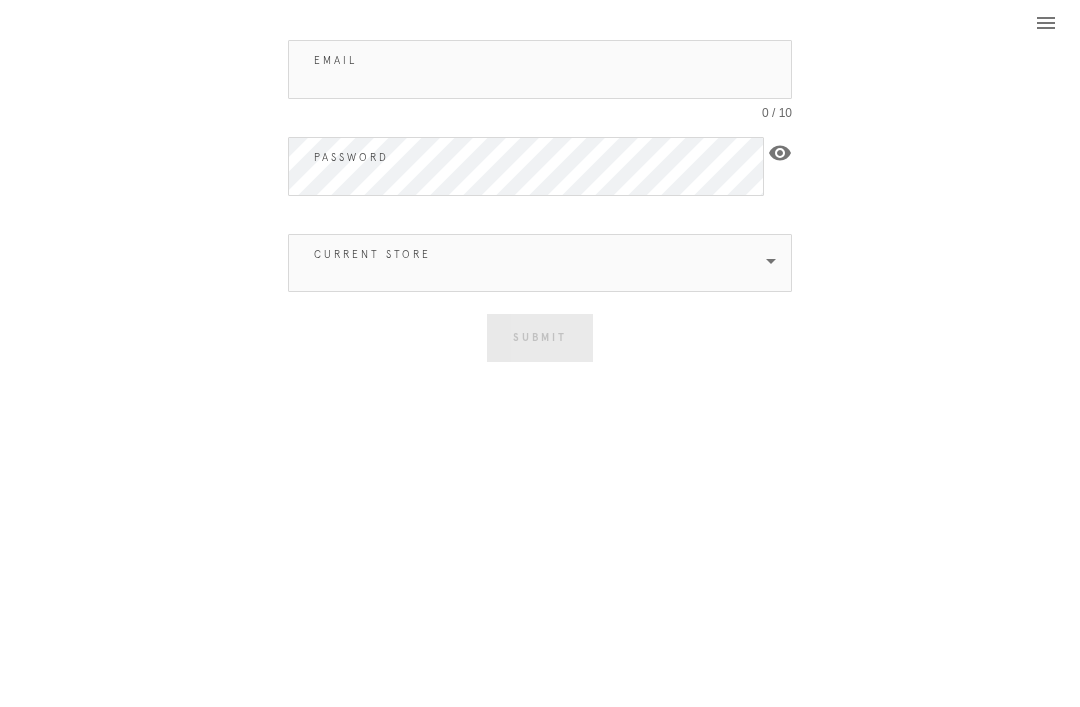 scroll, scrollTop: 0, scrollLeft: 0, axis: both 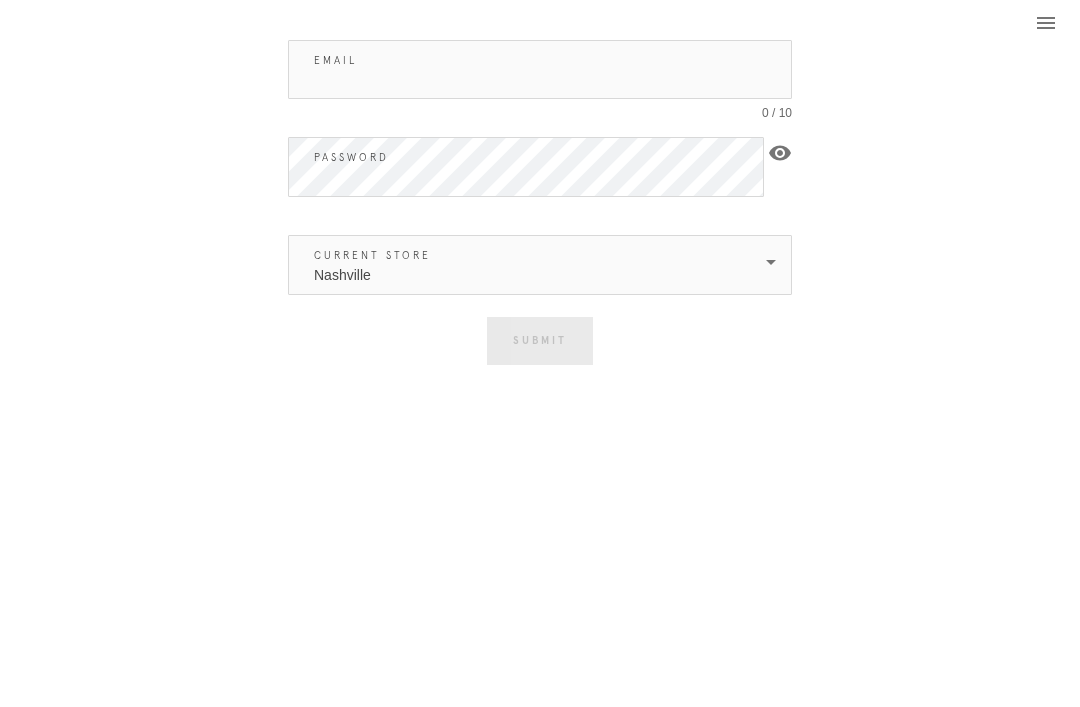 click on "Email" at bounding box center [540, 69] 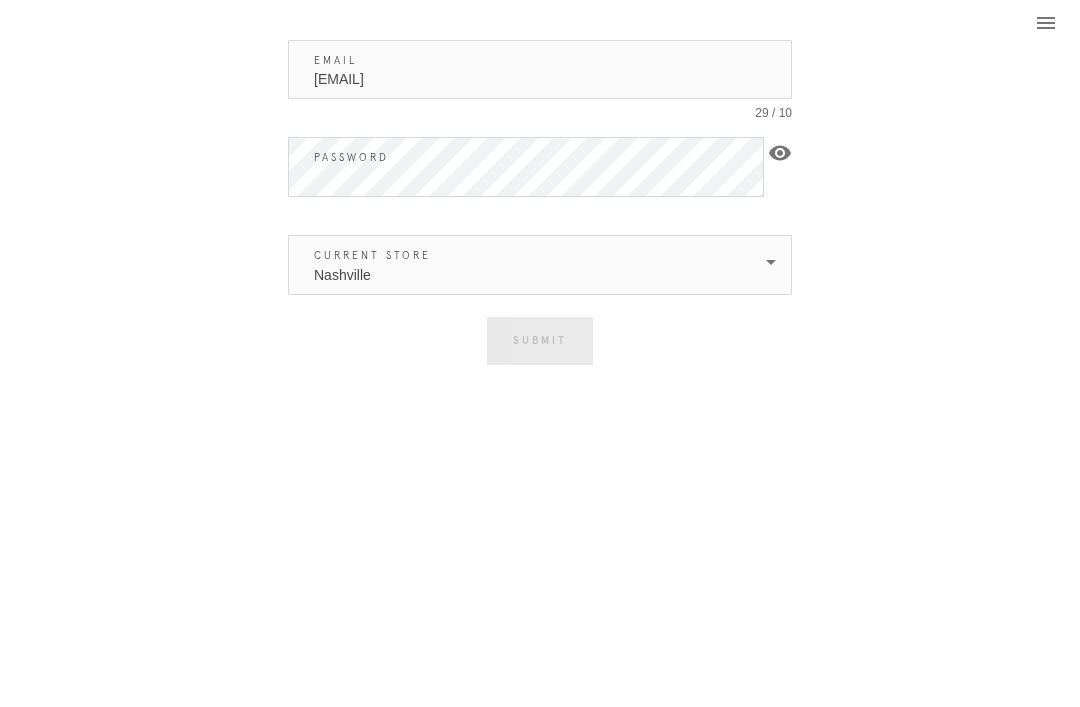 click on "Nashville" at bounding box center [526, 265] 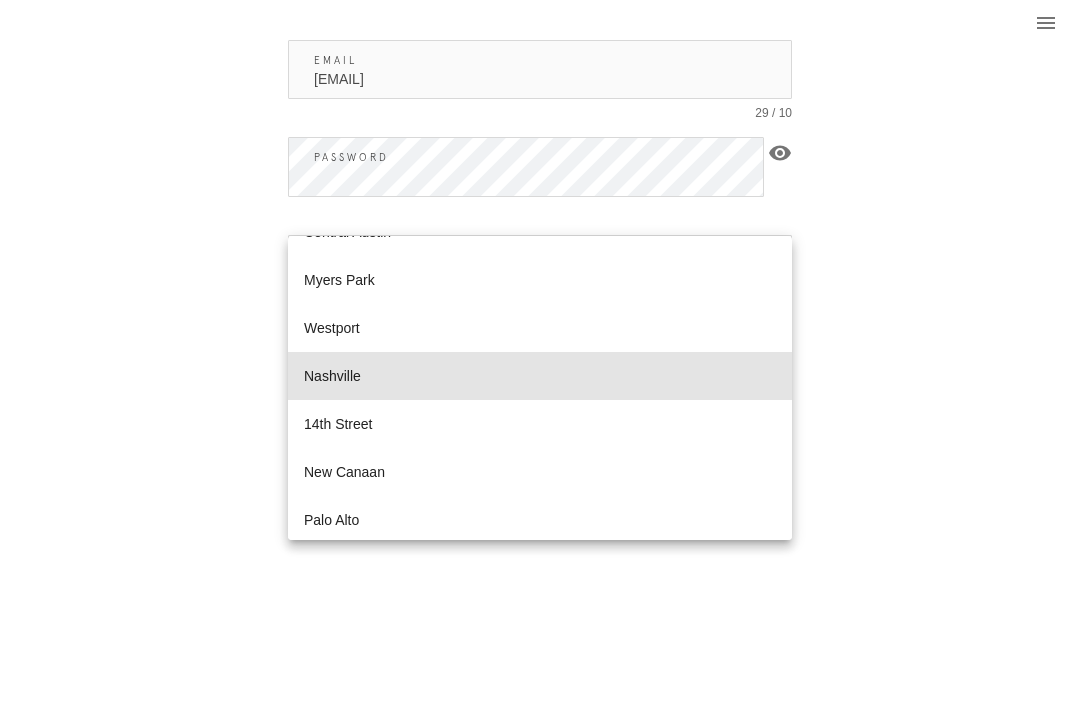 scroll, scrollTop: 129, scrollLeft: 0, axis: vertical 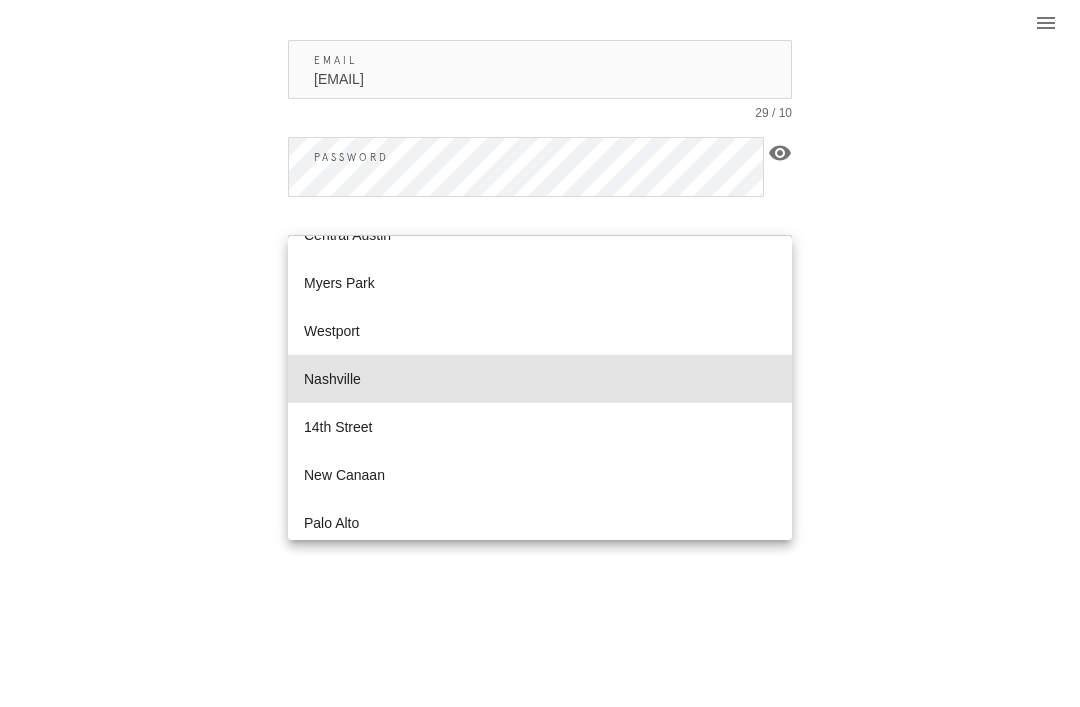click on "Nashville" at bounding box center [540, 379] 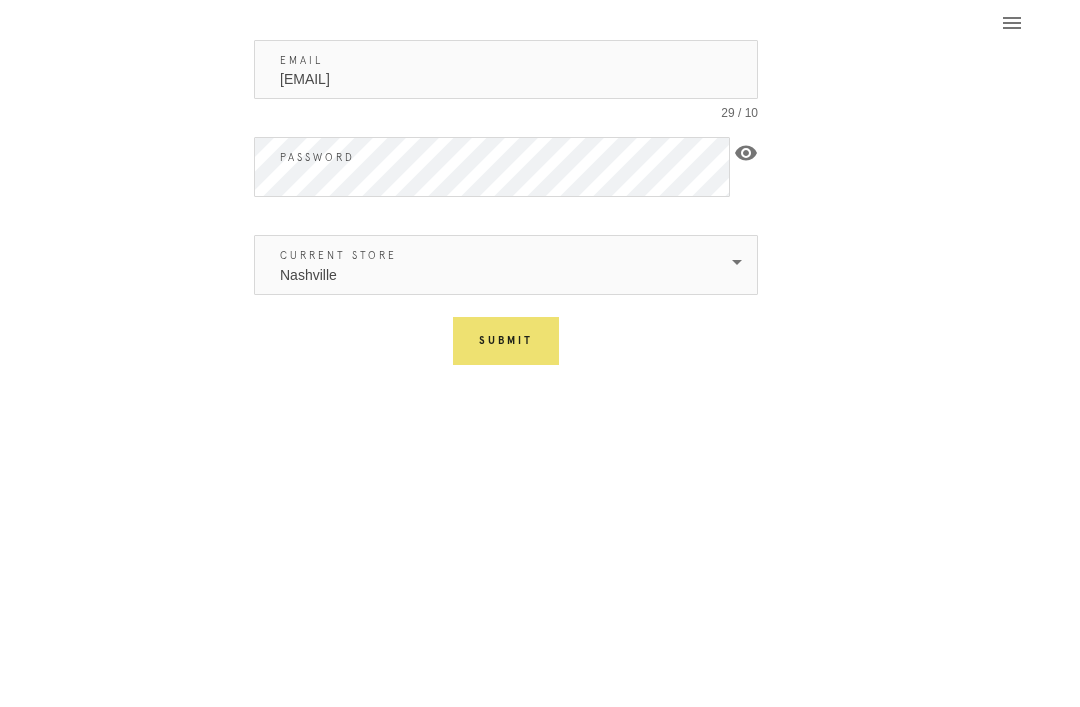 click on "Submit" at bounding box center (507, 341) 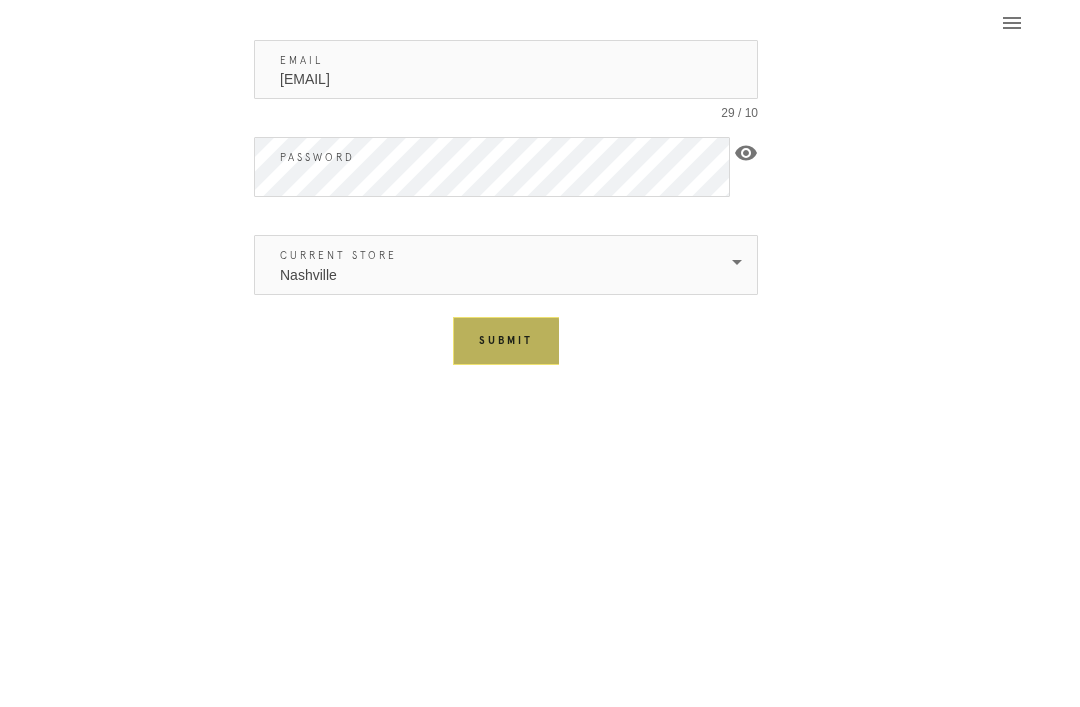 scroll, scrollTop: 19, scrollLeft: 0, axis: vertical 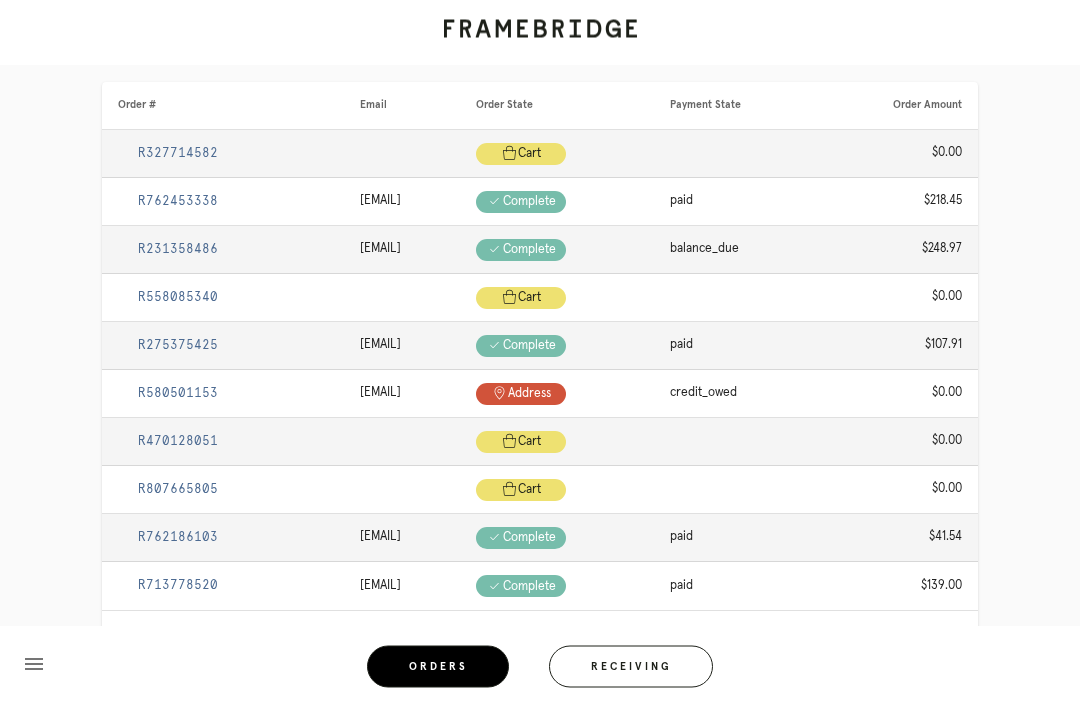 click on "menu" at bounding box center (34, 664) 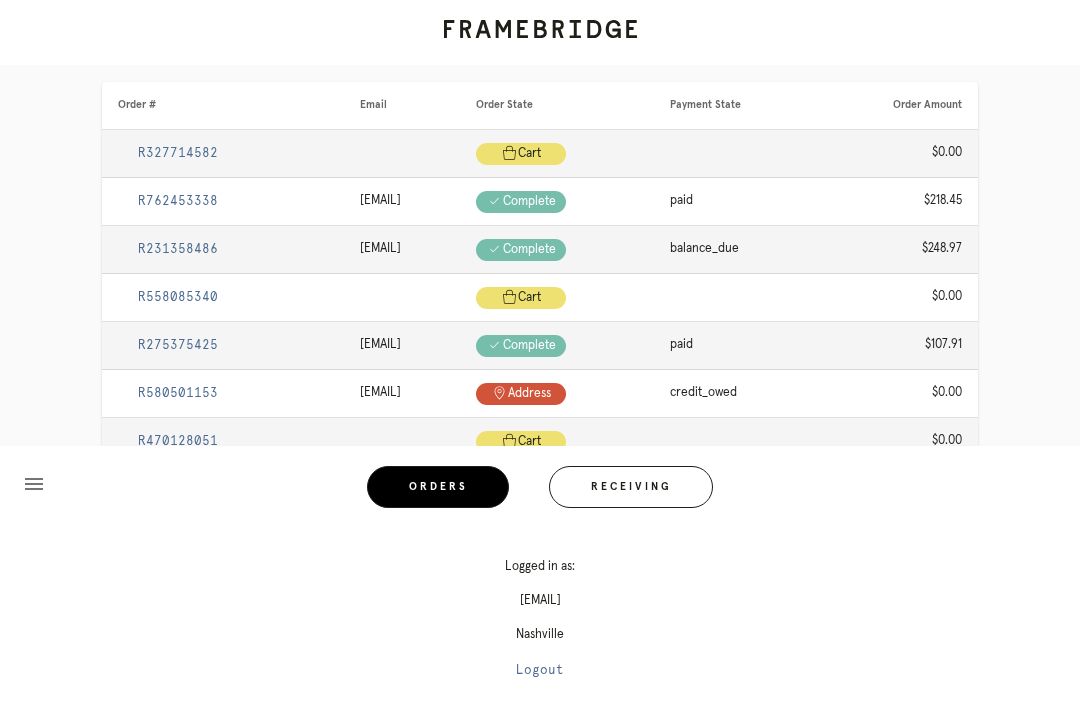 click on "Logged in as:   [EMAIL]   [CITY]
Logout" at bounding box center [540, 619] 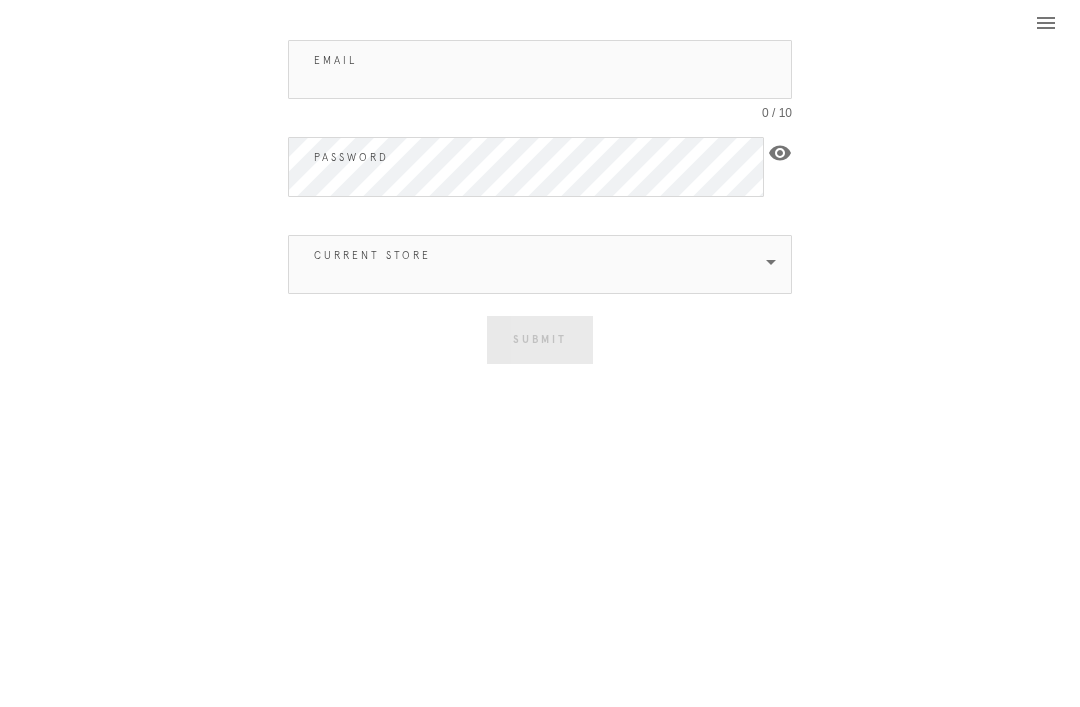 scroll, scrollTop: 0, scrollLeft: 0, axis: both 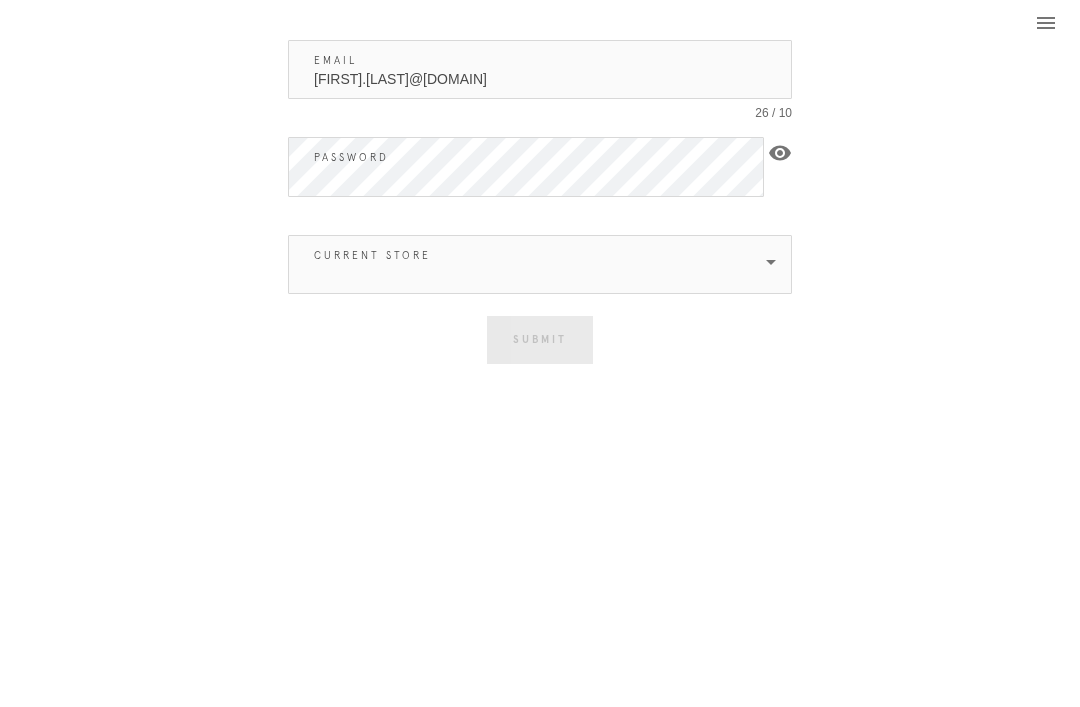 type on "[FIRST].[LAST]@[DOMAIN]" 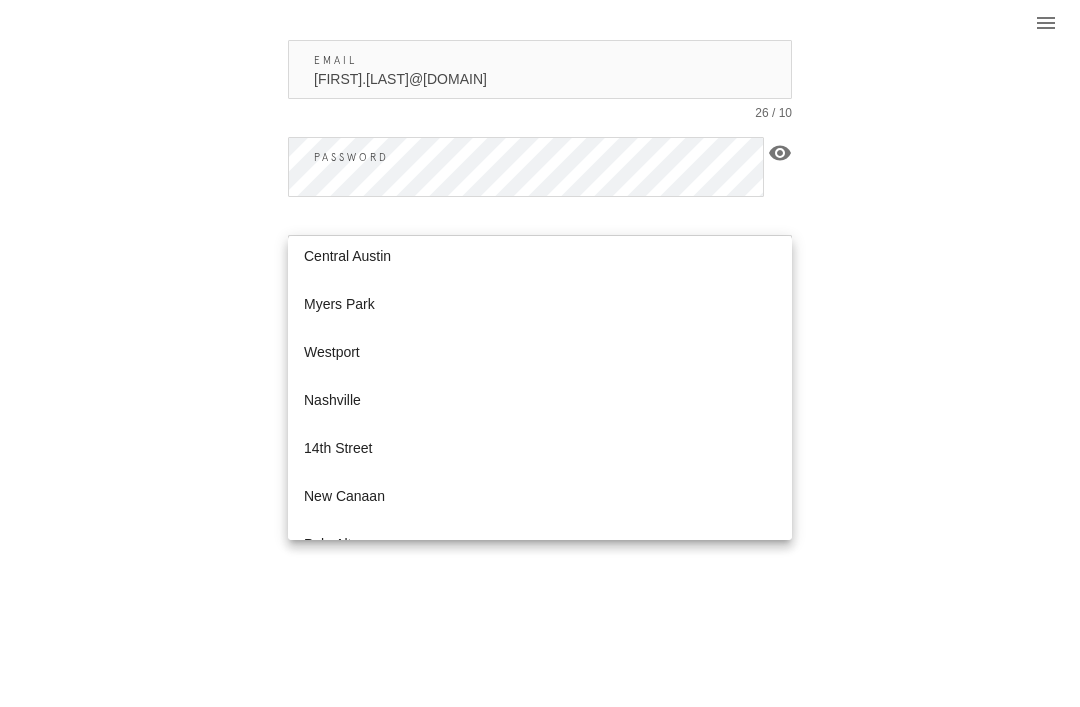 scroll, scrollTop: 107, scrollLeft: 0, axis: vertical 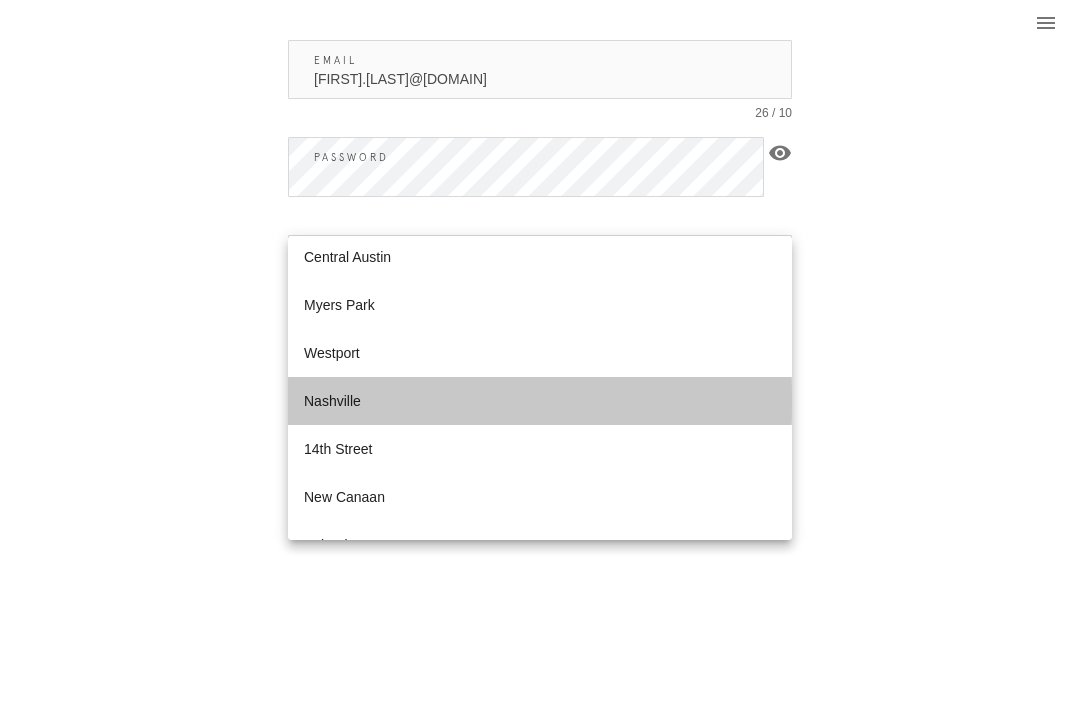 click on "Nashville" at bounding box center [540, 401] 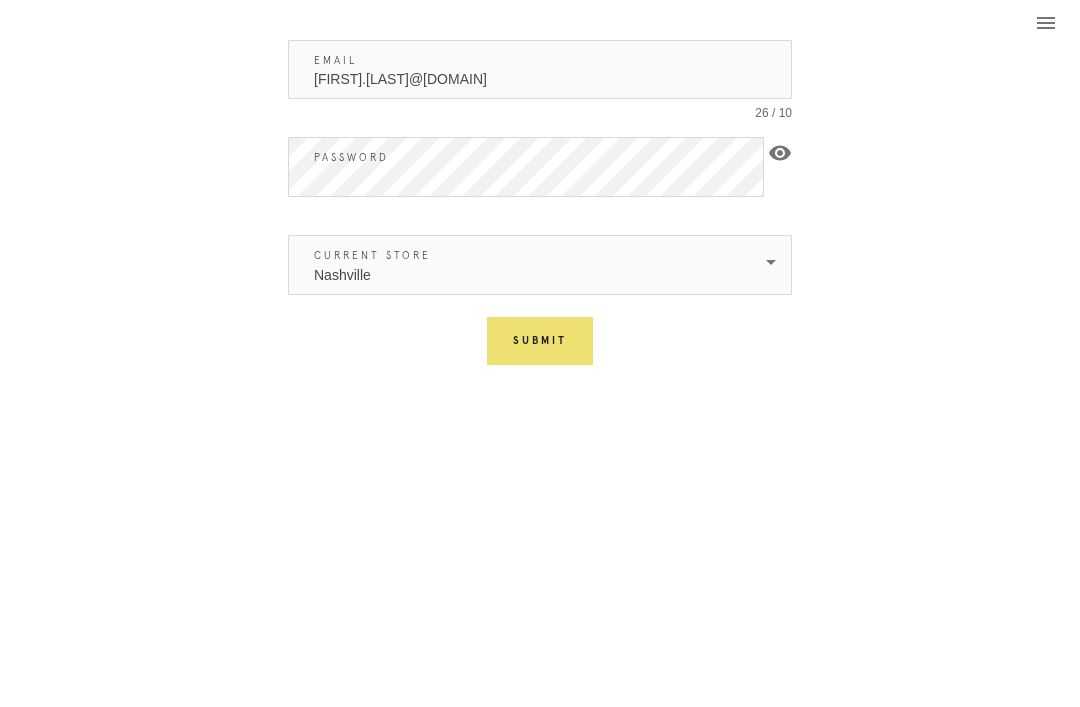 click on "Submit" at bounding box center (540, 341) 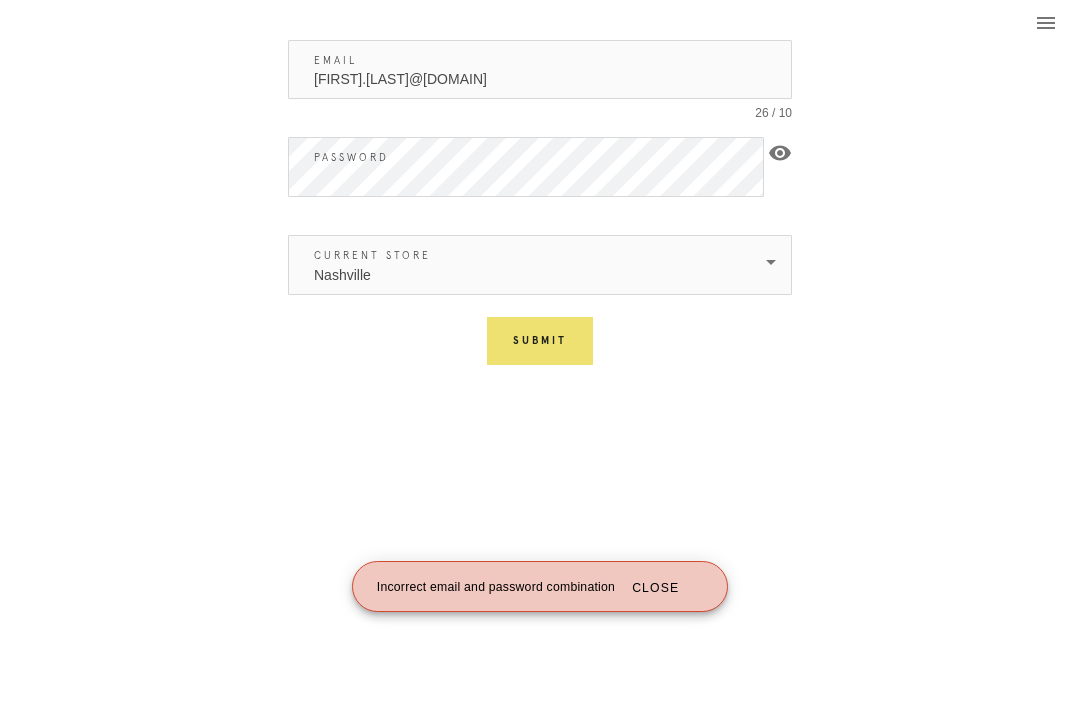 click on "Password visibility" at bounding box center [540, 167] 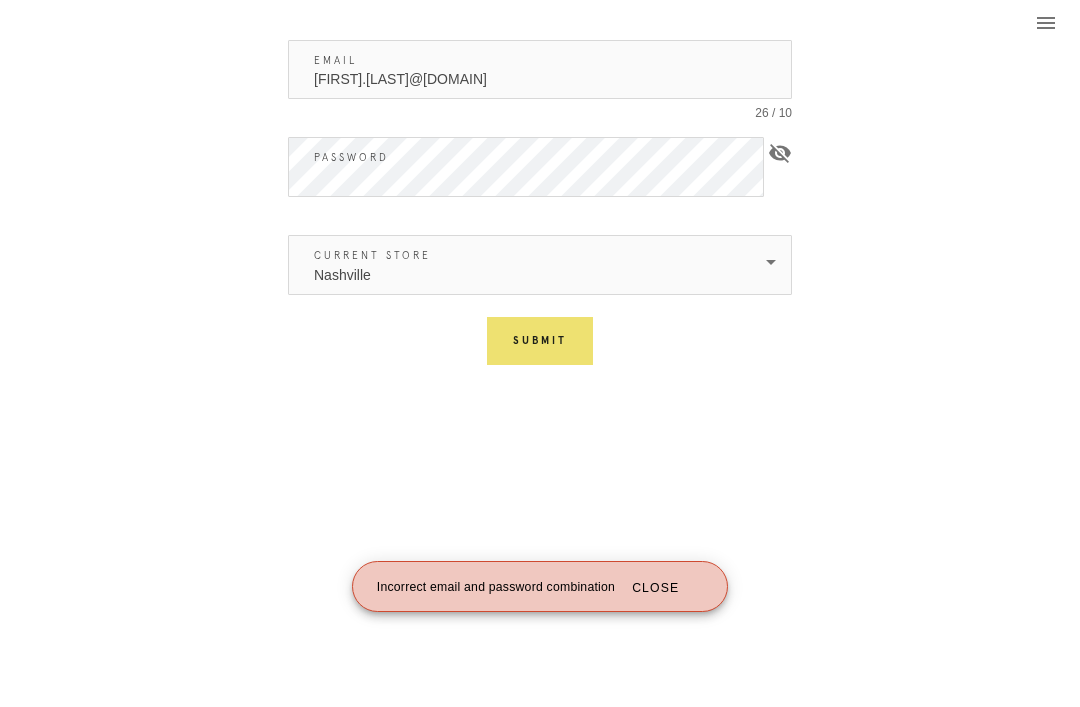 click on "visibility_off" at bounding box center [780, 153] 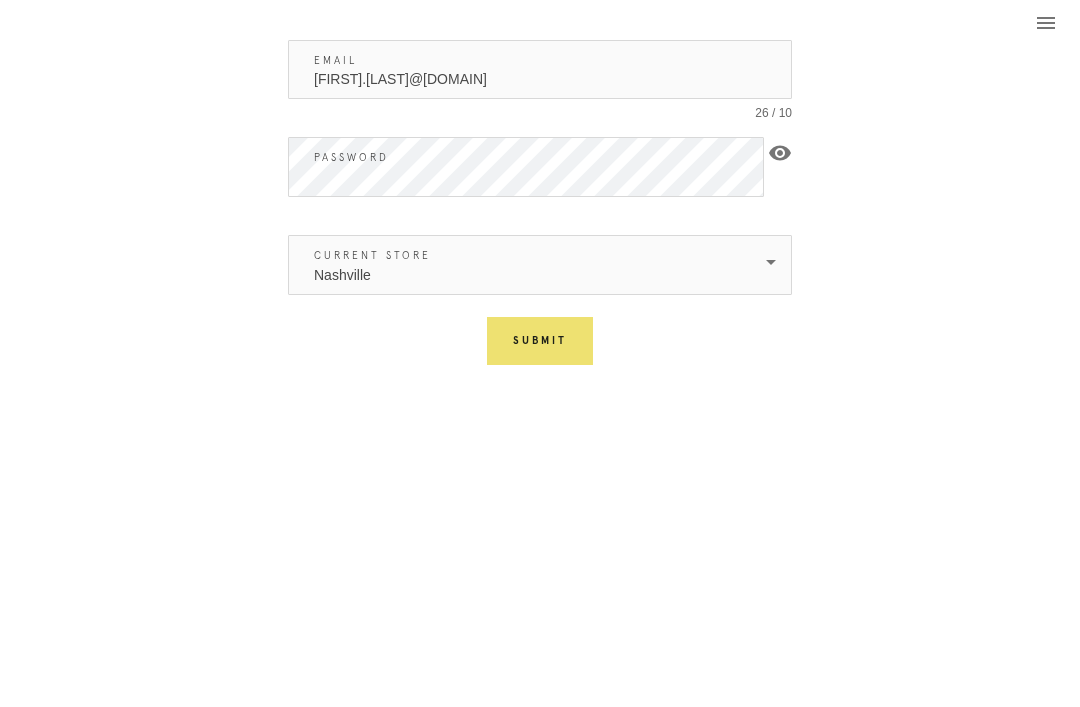 click on "Nashville" at bounding box center [526, 265] 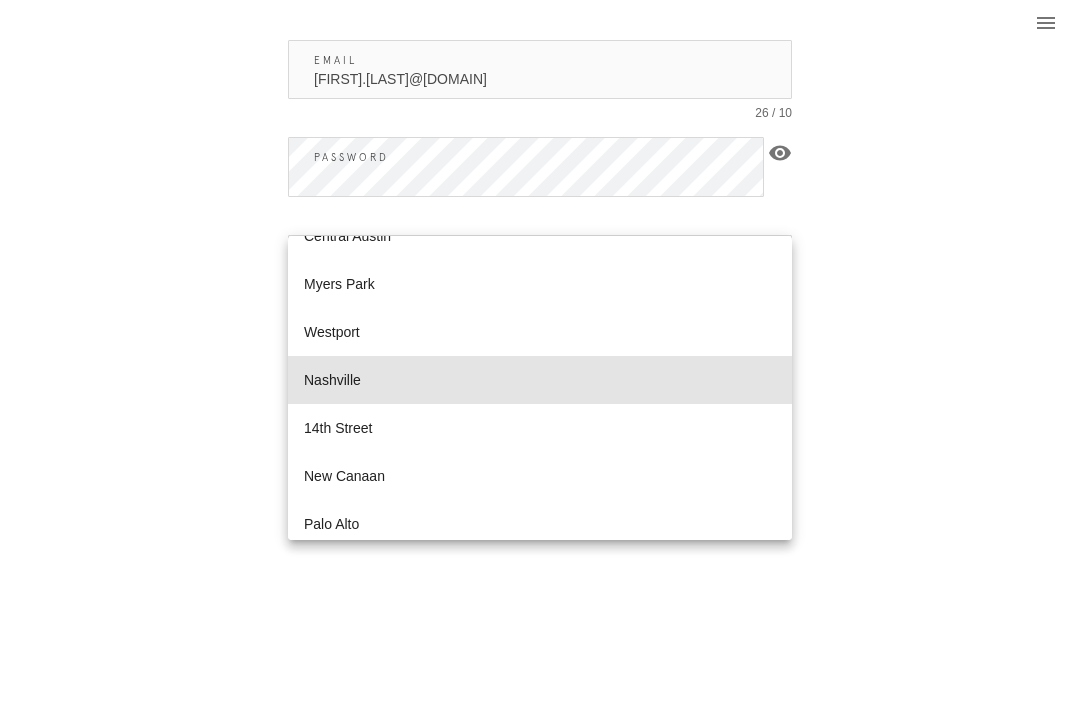 scroll, scrollTop: 134, scrollLeft: 0, axis: vertical 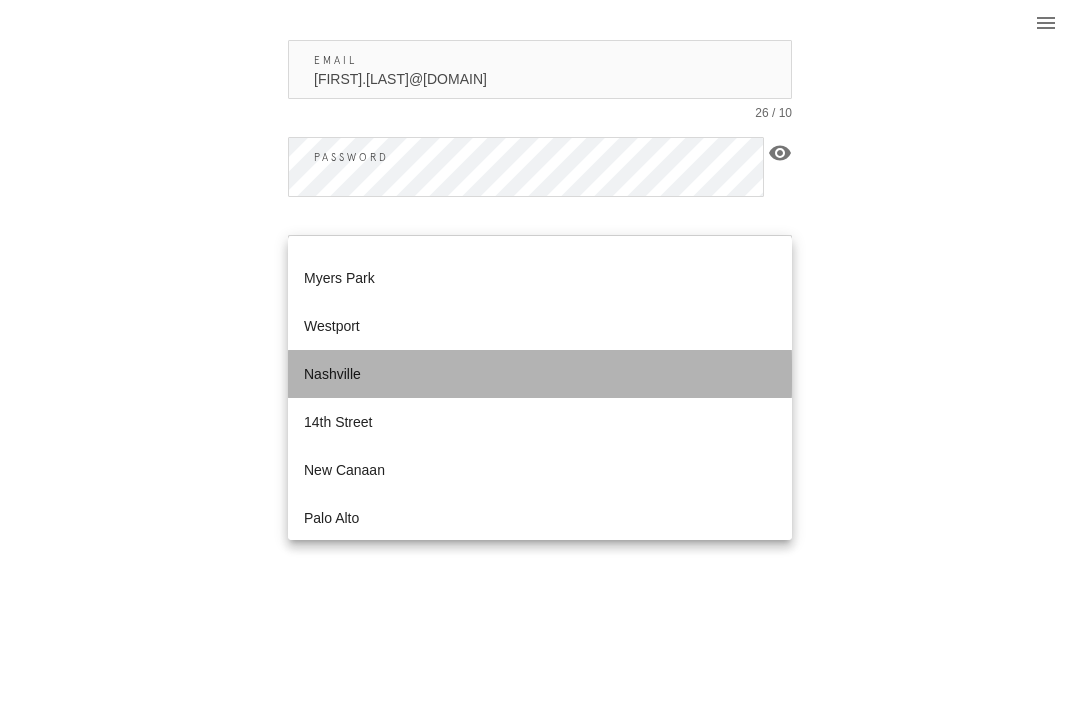 click on "Nashville" at bounding box center (540, 374) 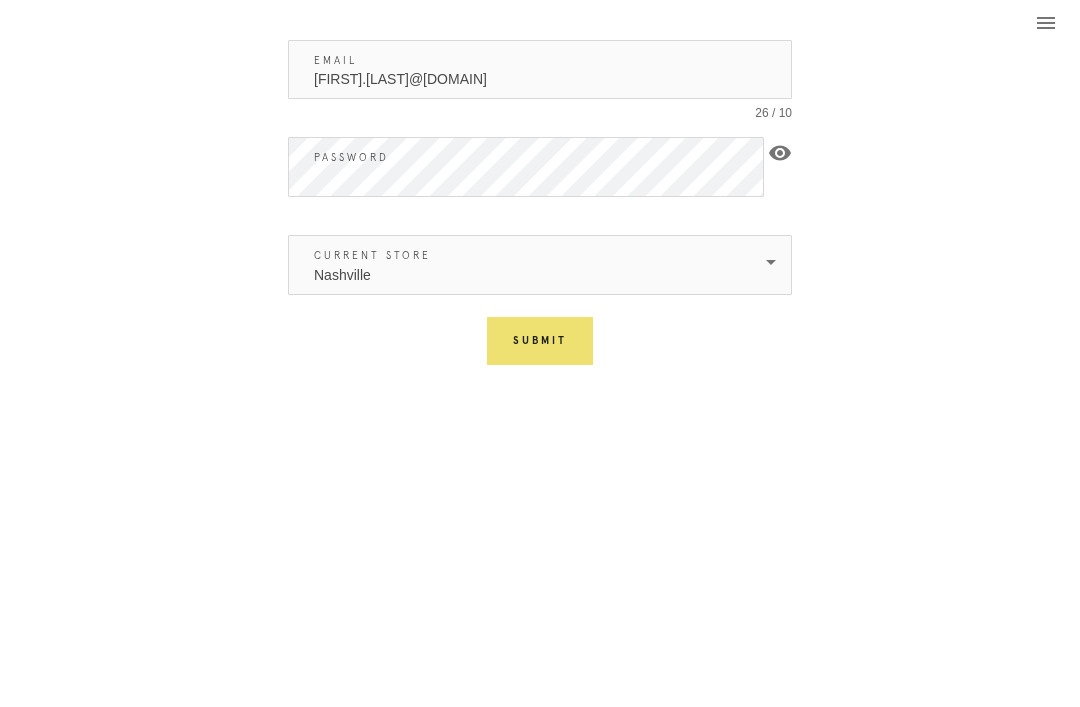 click on "Submit" at bounding box center (540, 341) 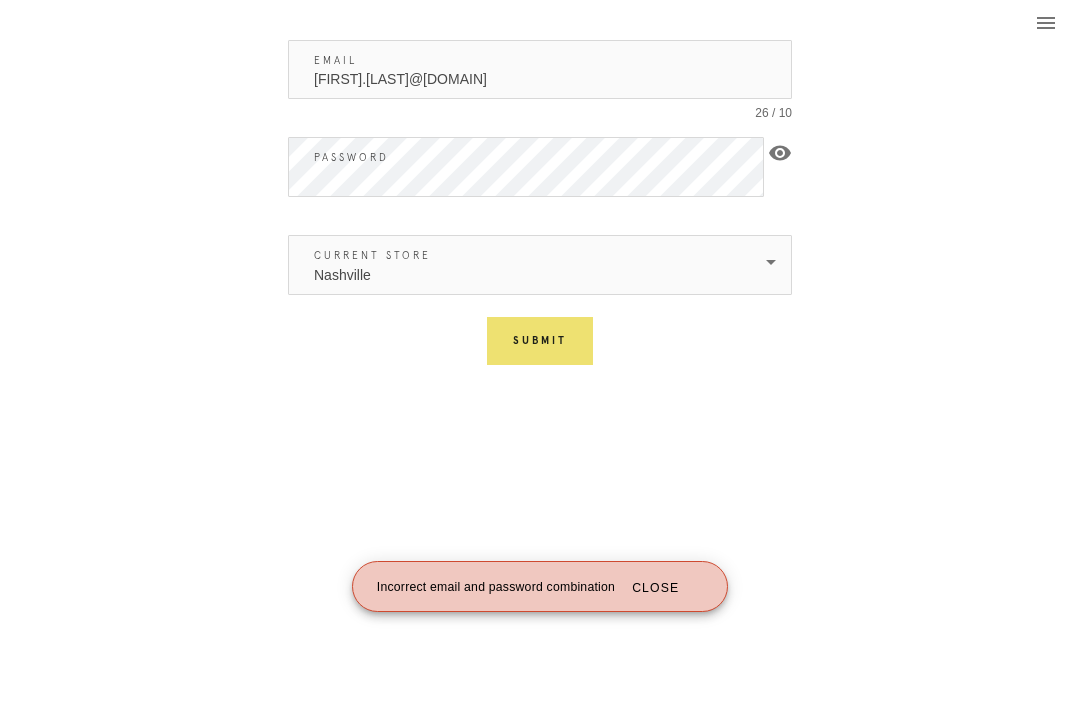 click on "Submit" at bounding box center (540, 341) 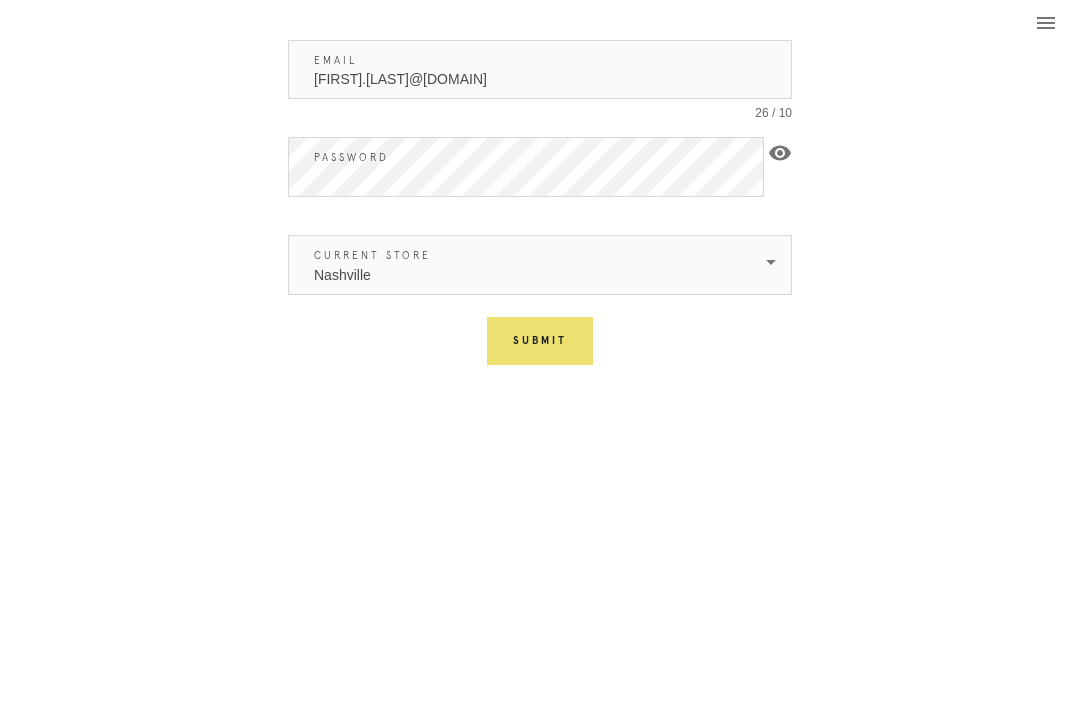 click on "Submit" at bounding box center [540, 341] 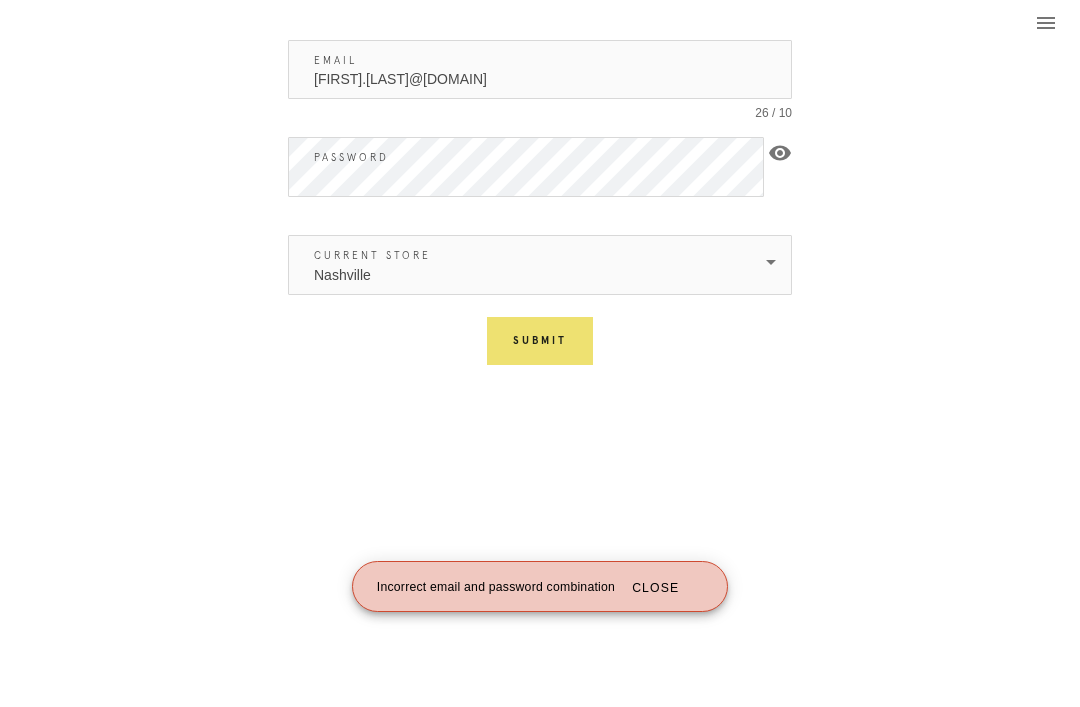 click on "visibility" at bounding box center [780, 153] 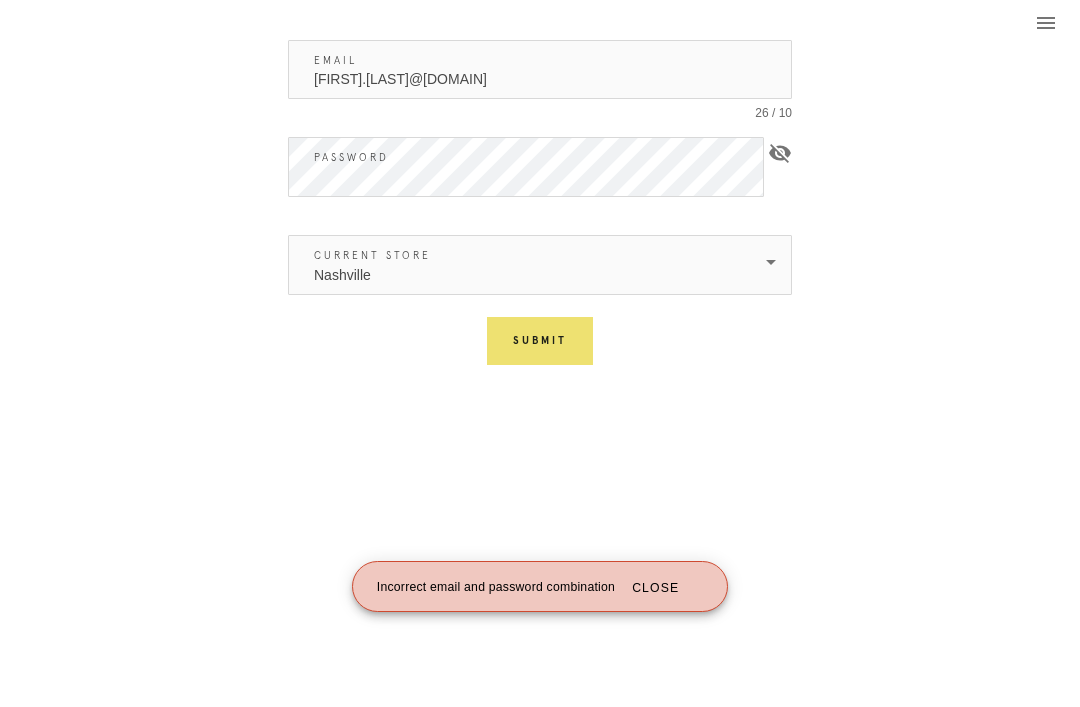 click on "Submit" at bounding box center [540, 341] 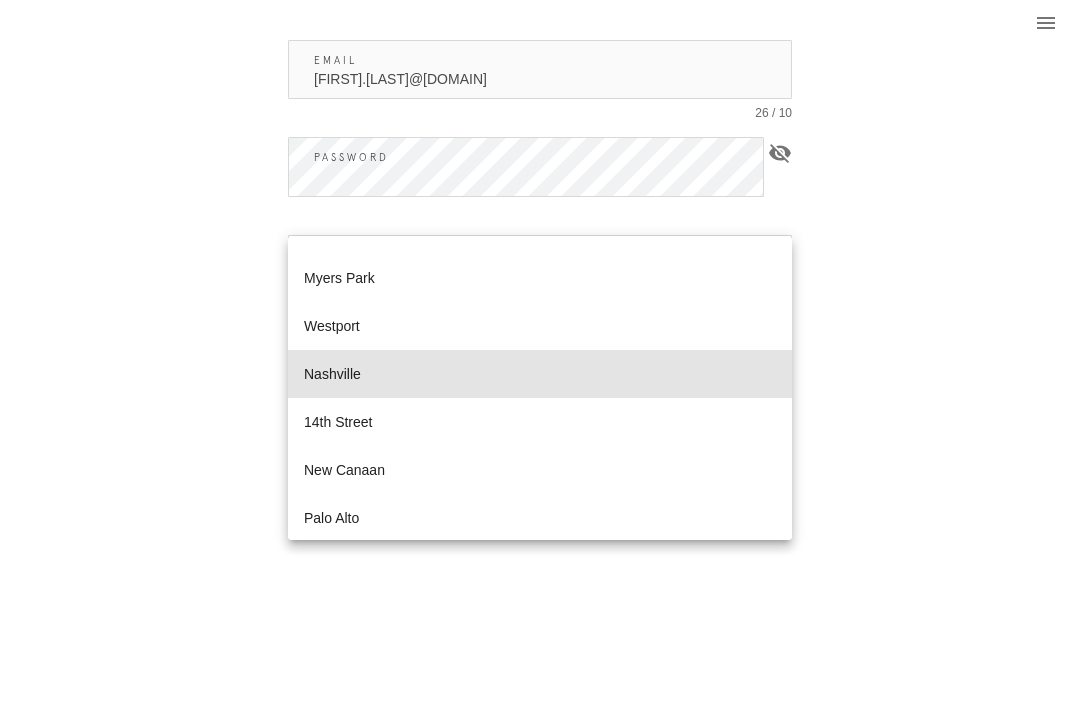 click on "Nashville" at bounding box center (540, 374) 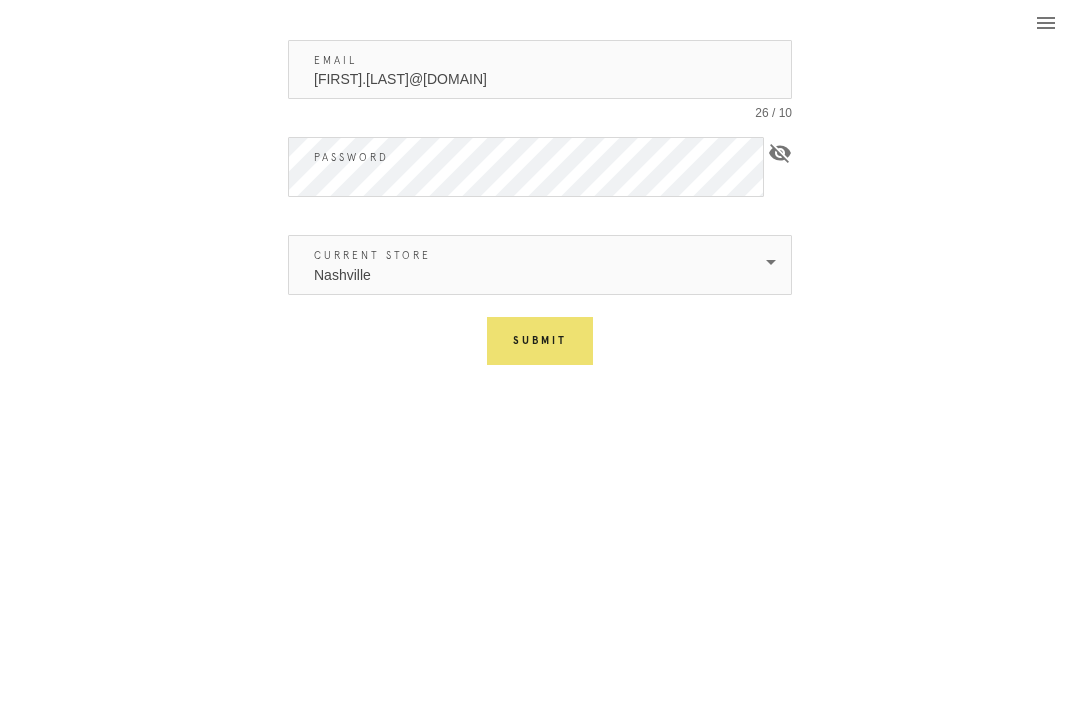 click on "Submit" at bounding box center (540, 341) 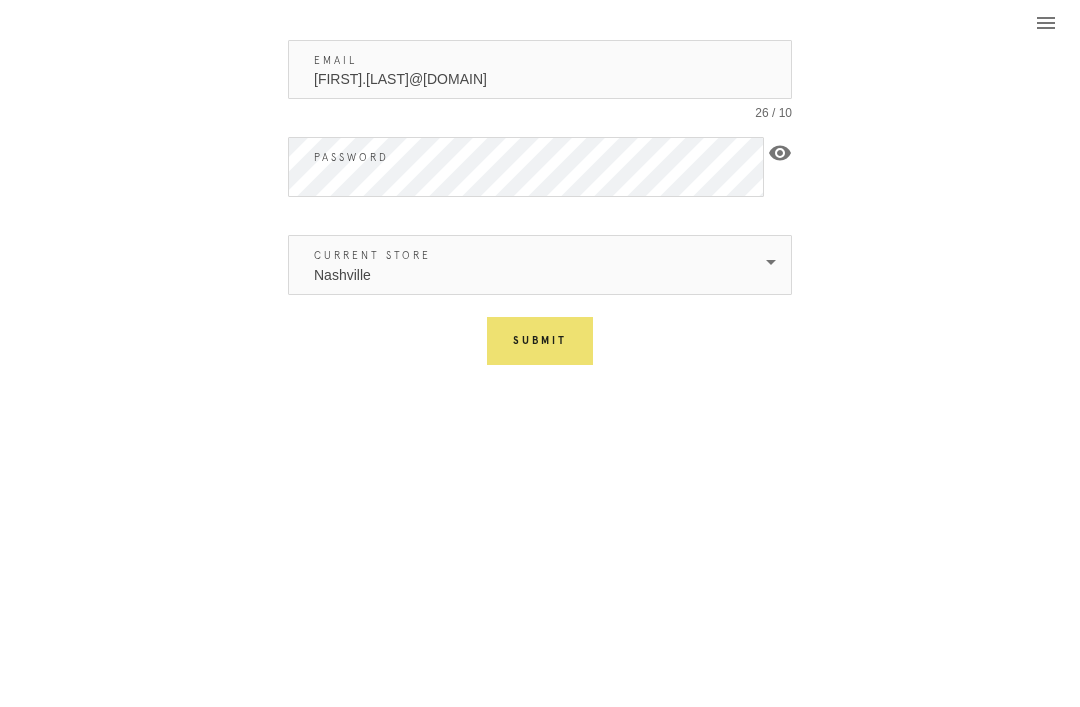 click on "Nashville" at bounding box center [342, 265] 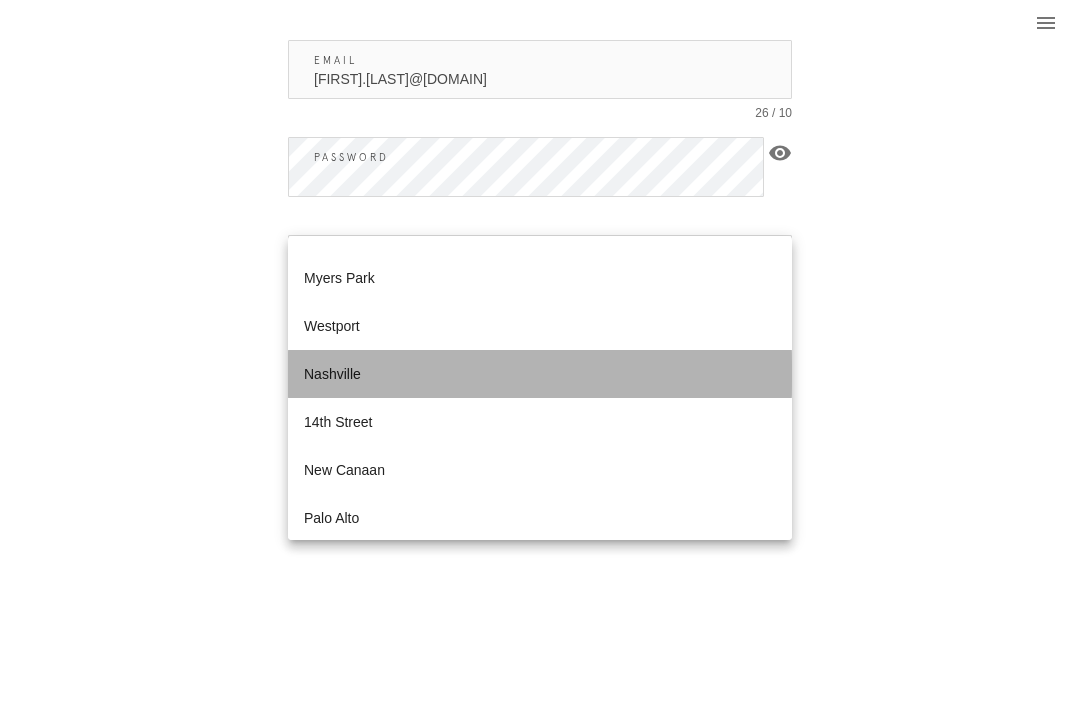 click on "Nashville" at bounding box center (540, 374) 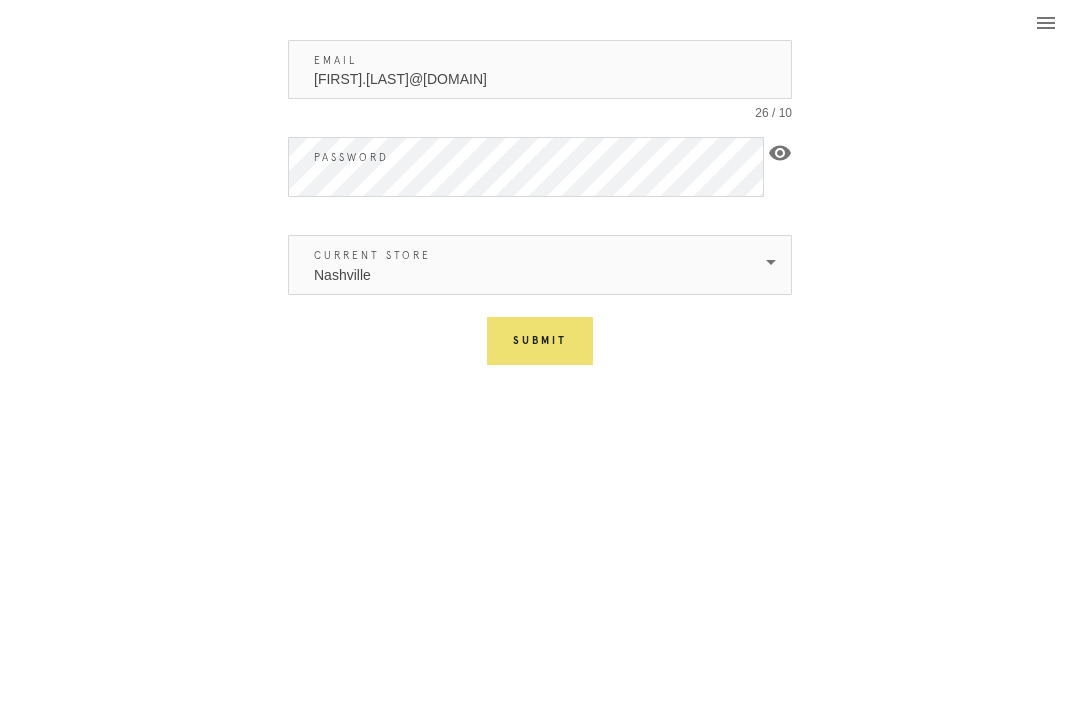 click on "[FIRST].[LAST]@[DOMAIN]" at bounding box center [540, 69] 